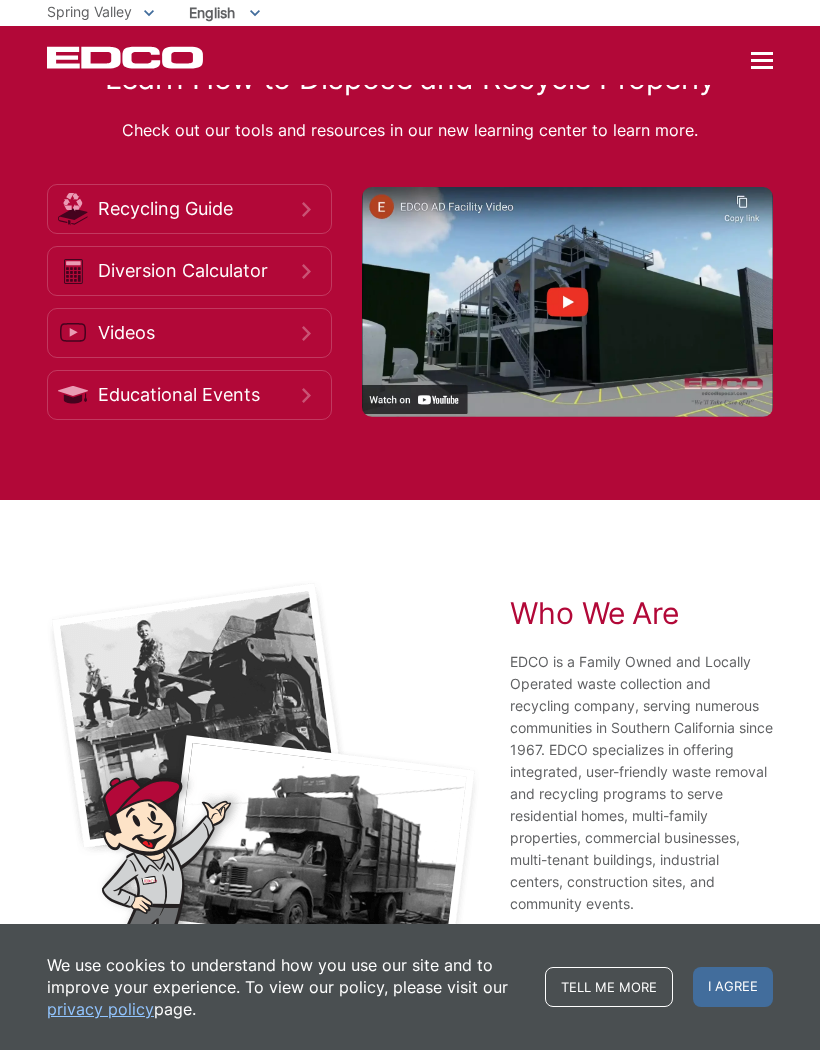 scroll, scrollTop: 2846, scrollLeft: 0, axis: vertical 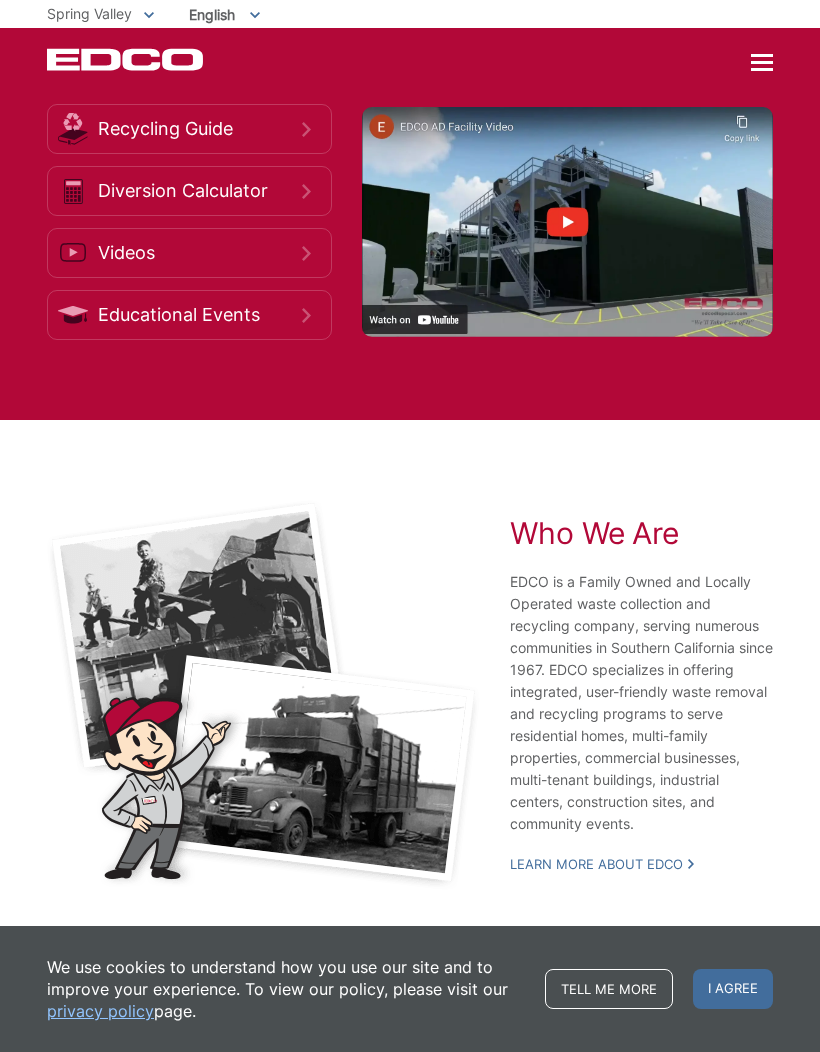 click at bounding box center (263, 695) 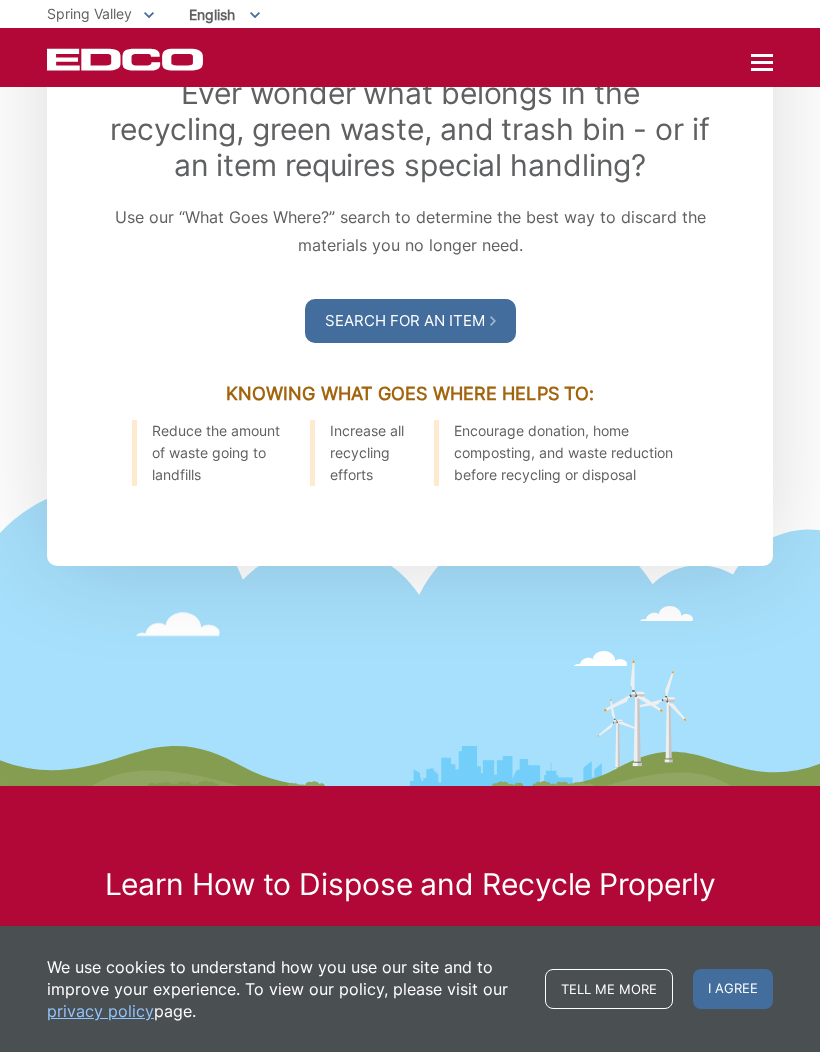 scroll, scrollTop: 1958, scrollLeft: 0, axis: vertical 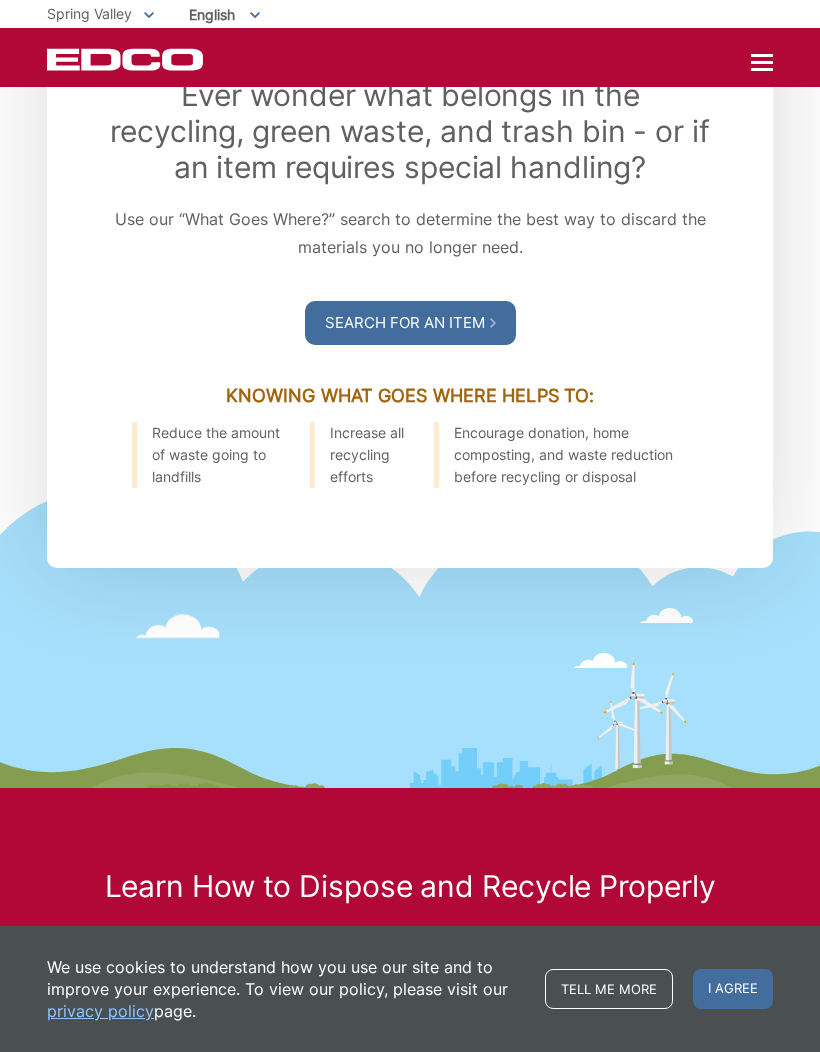 click on "Search For an Item" at bounding box center (410, 323) 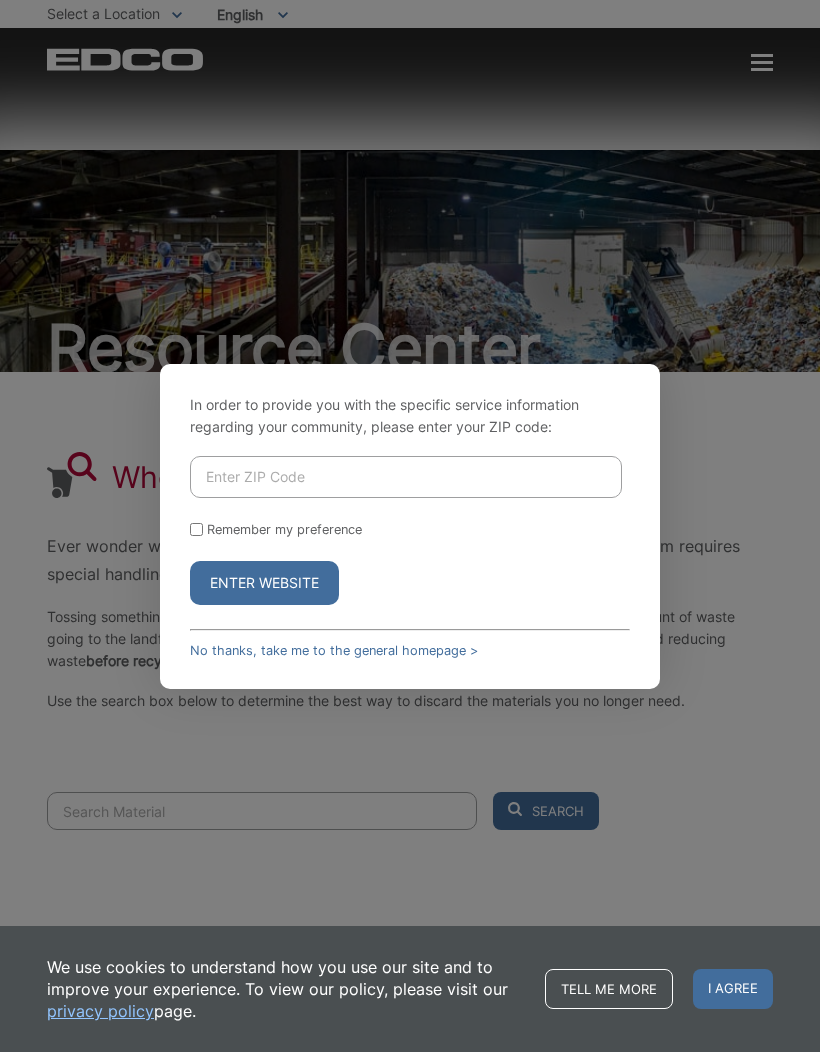 scroll, scrollTop: 0, scrollLeft: 0, axis: both 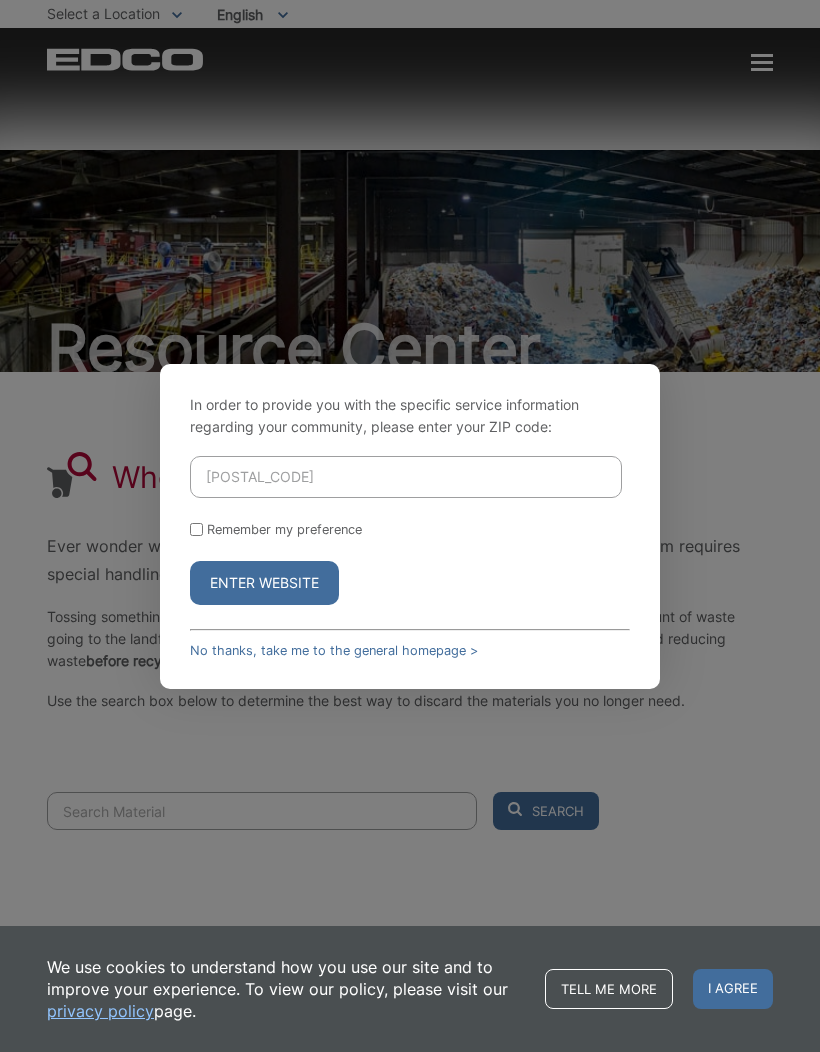 type on "[PHONE]" 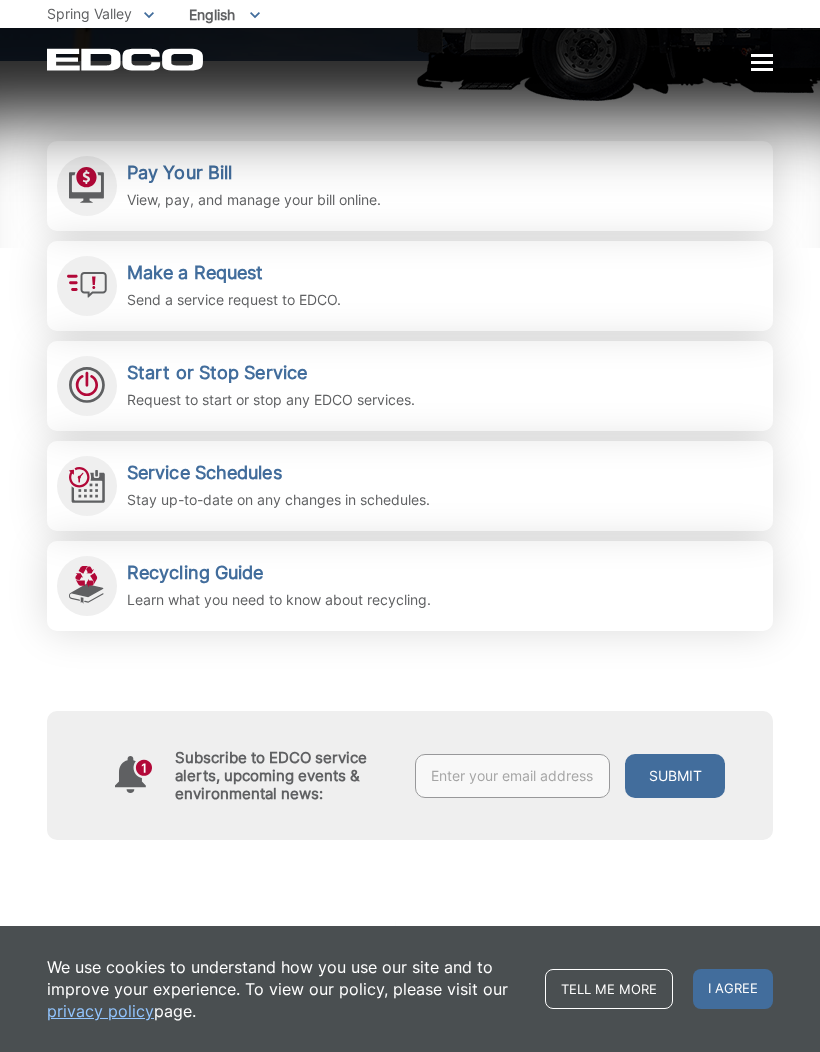 scroll, scrollTop: 419, scrollLeft: 0, axis: vertical 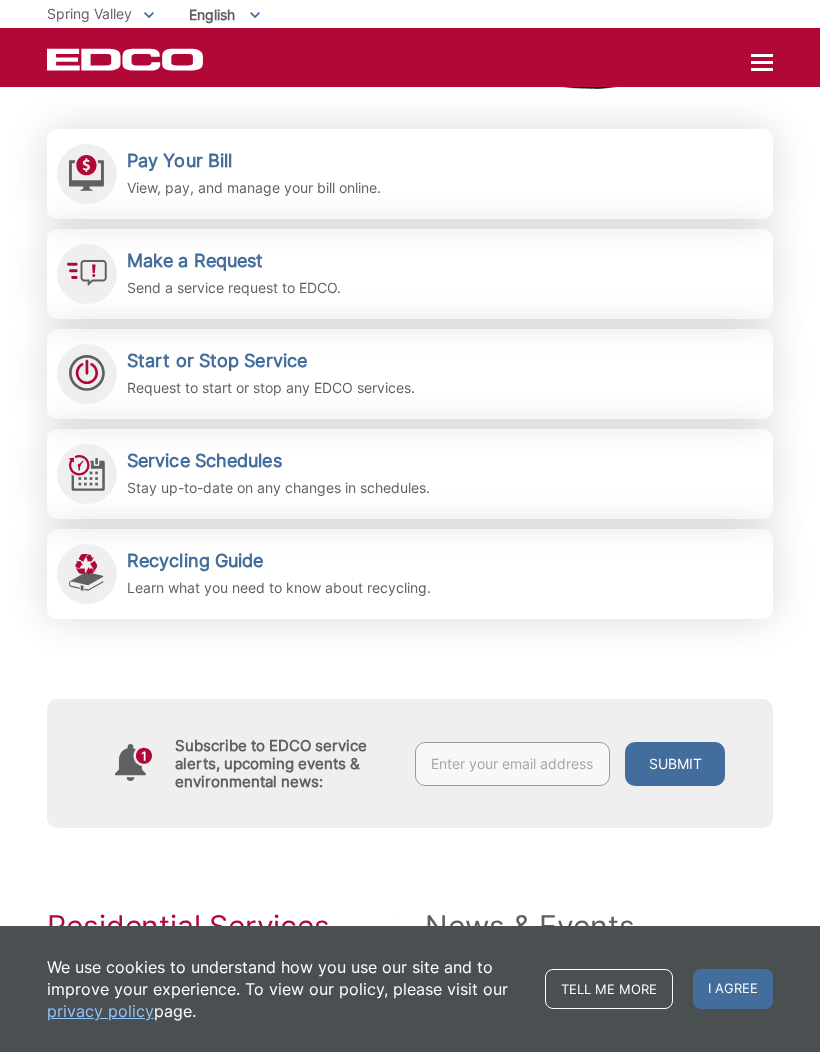 click on "Send a service request to EDCO." at bounding box center [234, 288] 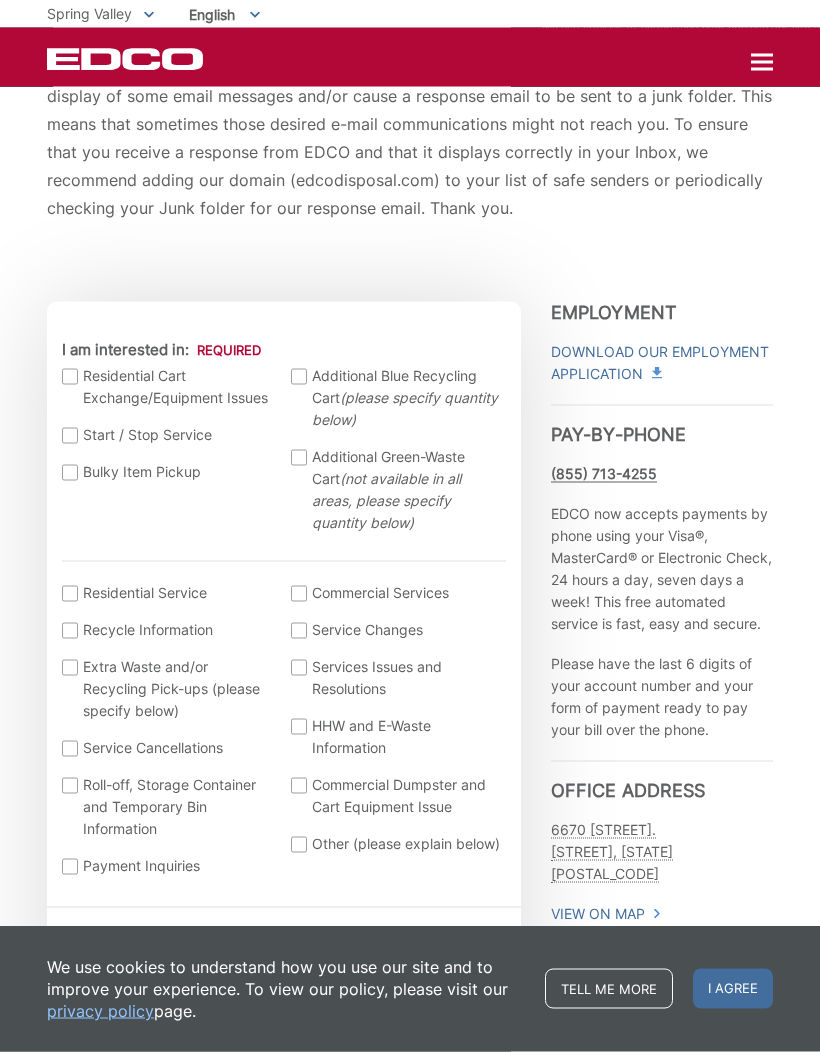 scroll, scrollTop: 382, scrollLeft: 0, axis: vertical 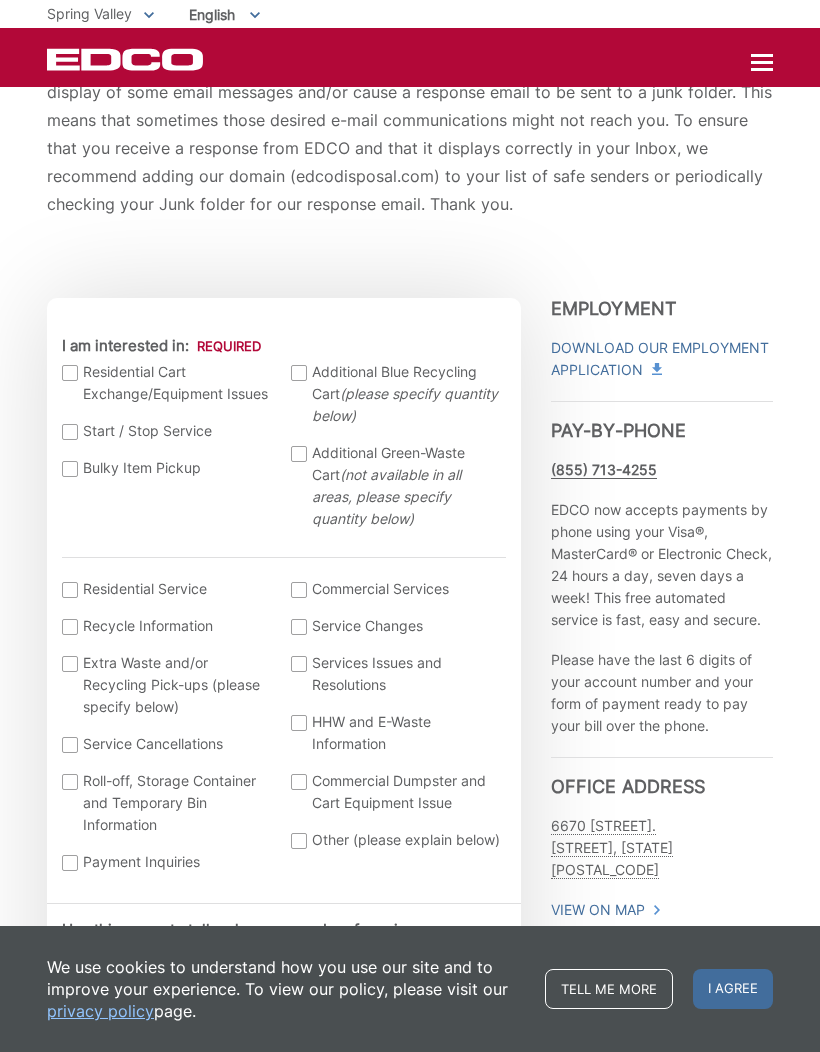 click on "Bulky Item Pickup" at bounding box center [167, 468] 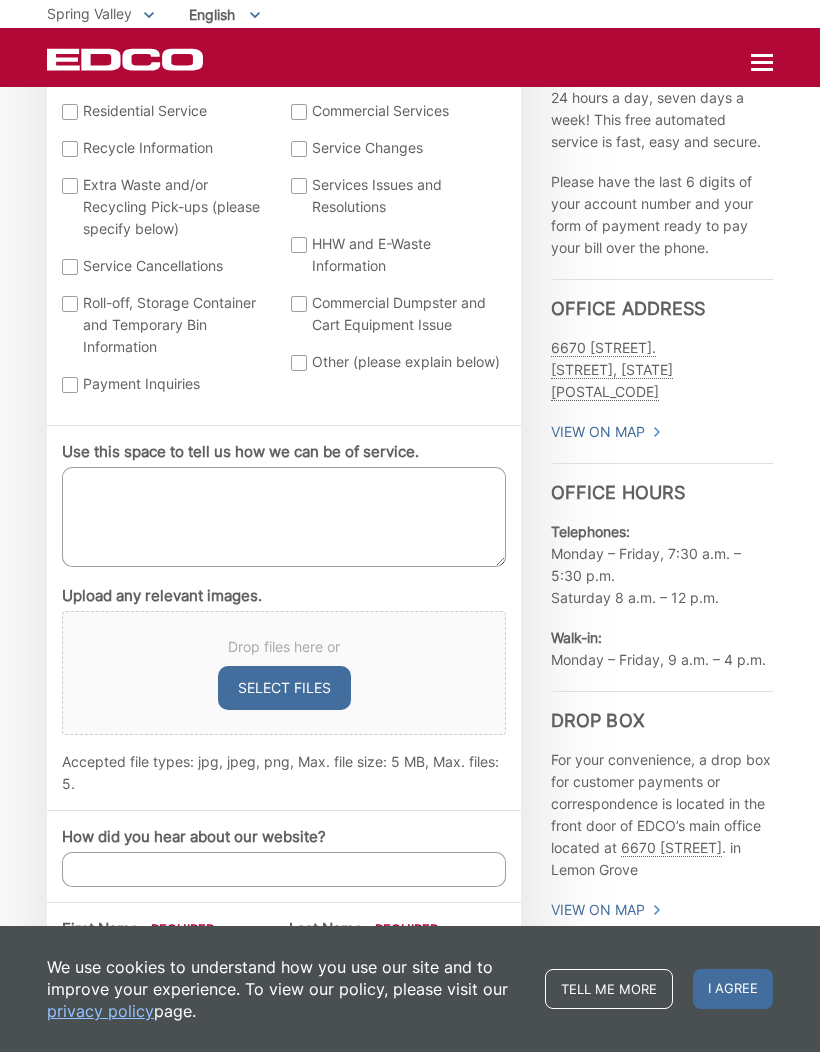 scroll, scrollTop: 861, scrollLeft: 0, axis: vertical 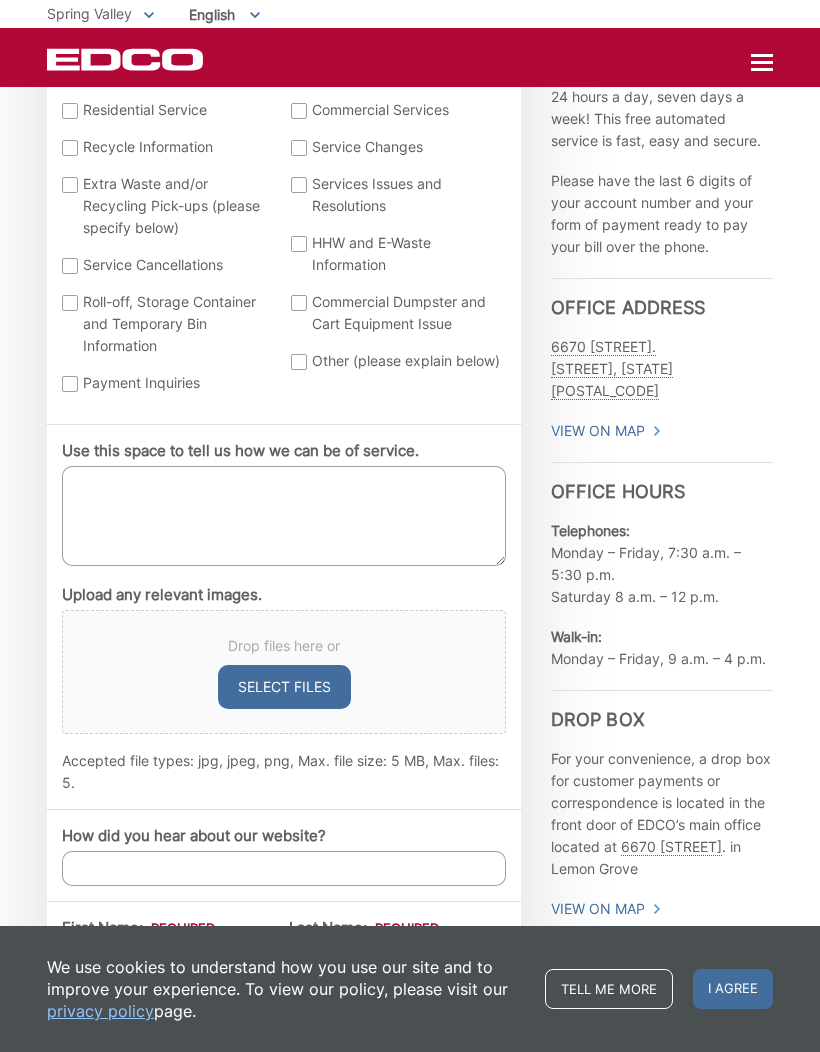 click on "Use this space to tell us how we can be of service." at bounding box center [284, 516] 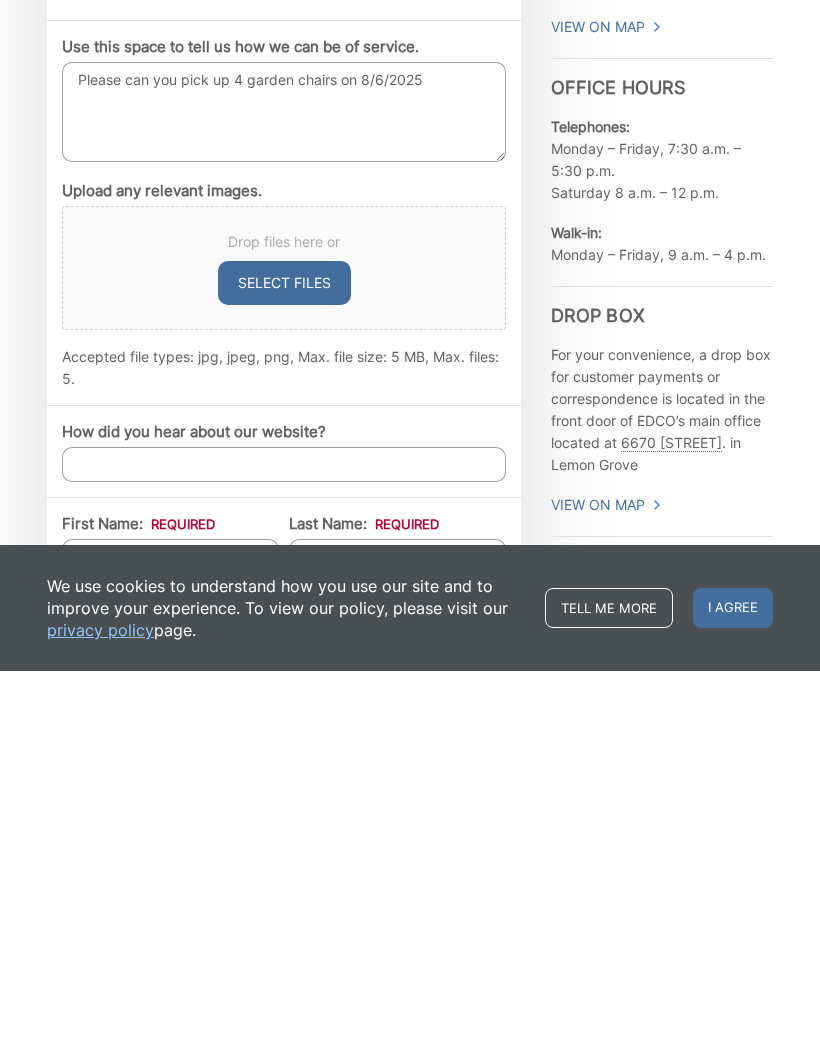 scroll, scrollTop: 887, scrollLeft: 0, axis: vertical 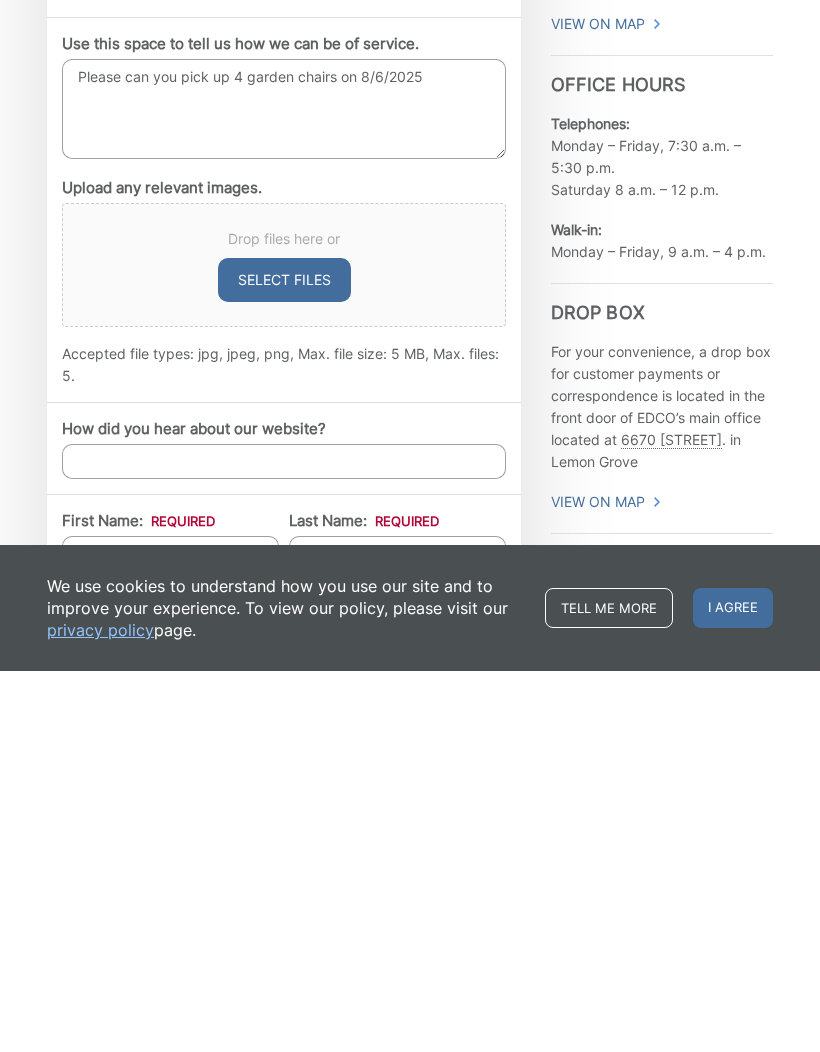 type on "Please can you pick up 4 garden chairs on 8/6/2025" 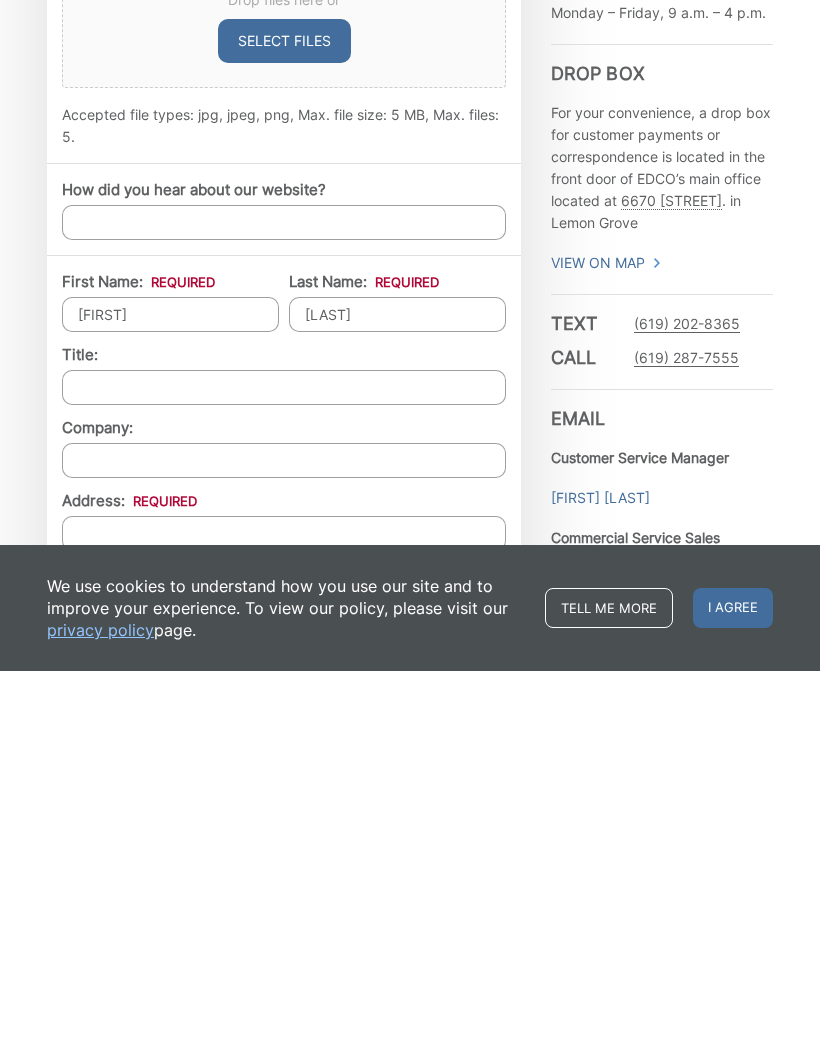 scroll, scrollTop: 1132, scrollLeft: 0, axis: vertical 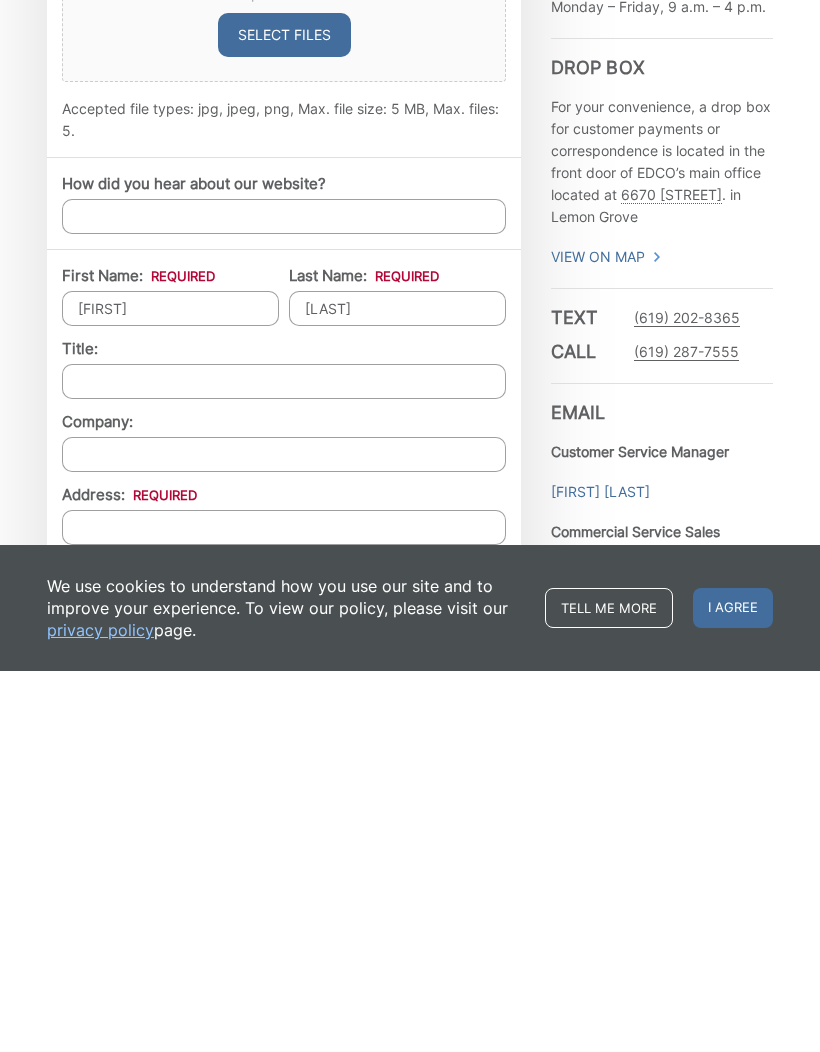type on "[LAST]" 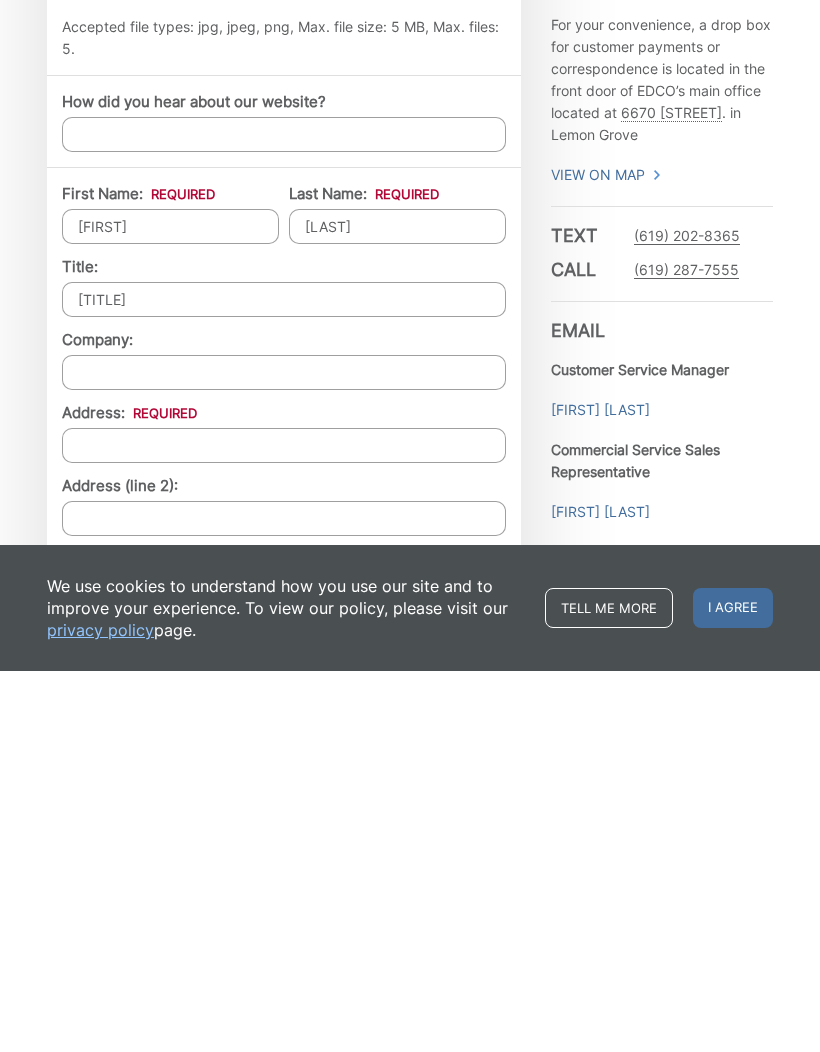 scroll, scrollTop: 1240, scrollLeft: 0, axis: vertical 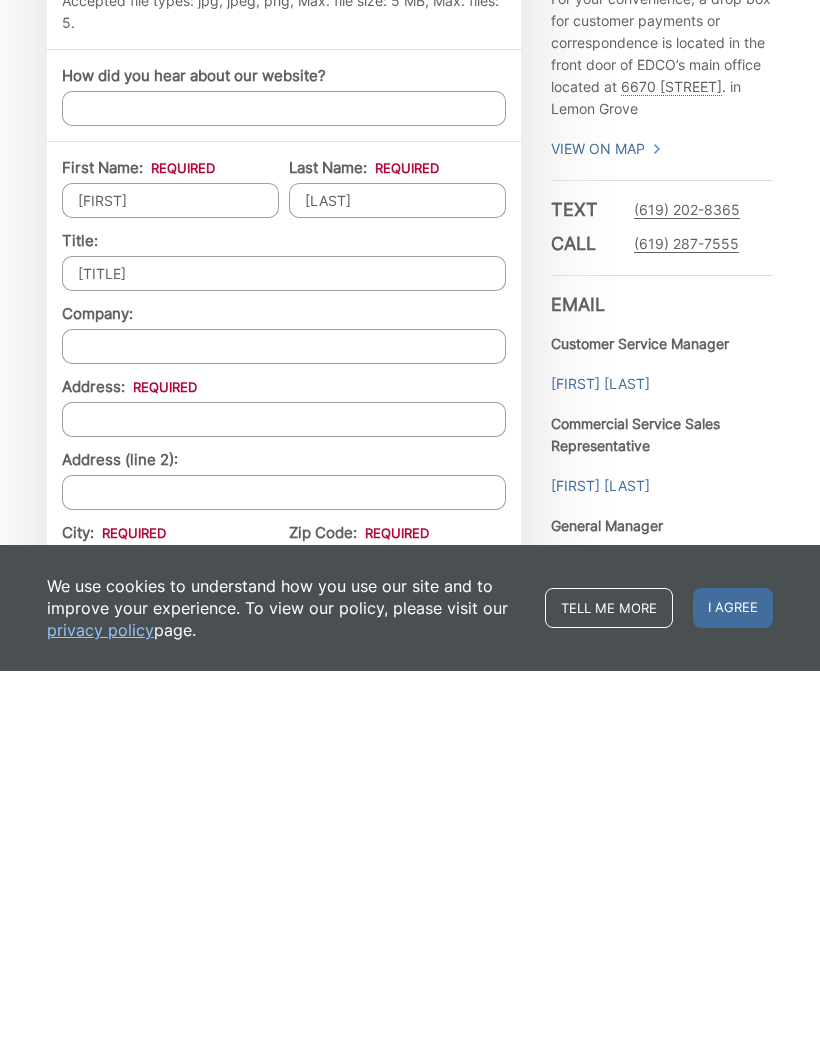 type on "[TITLE]" 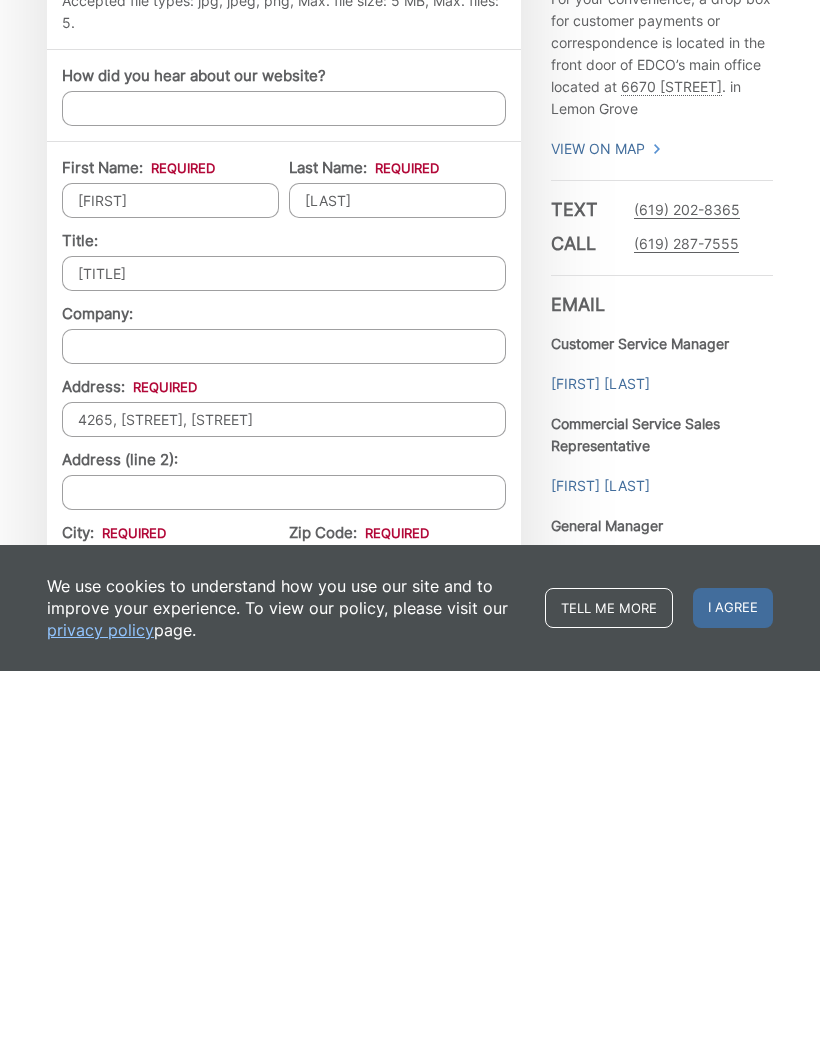 type on "[STREET]" 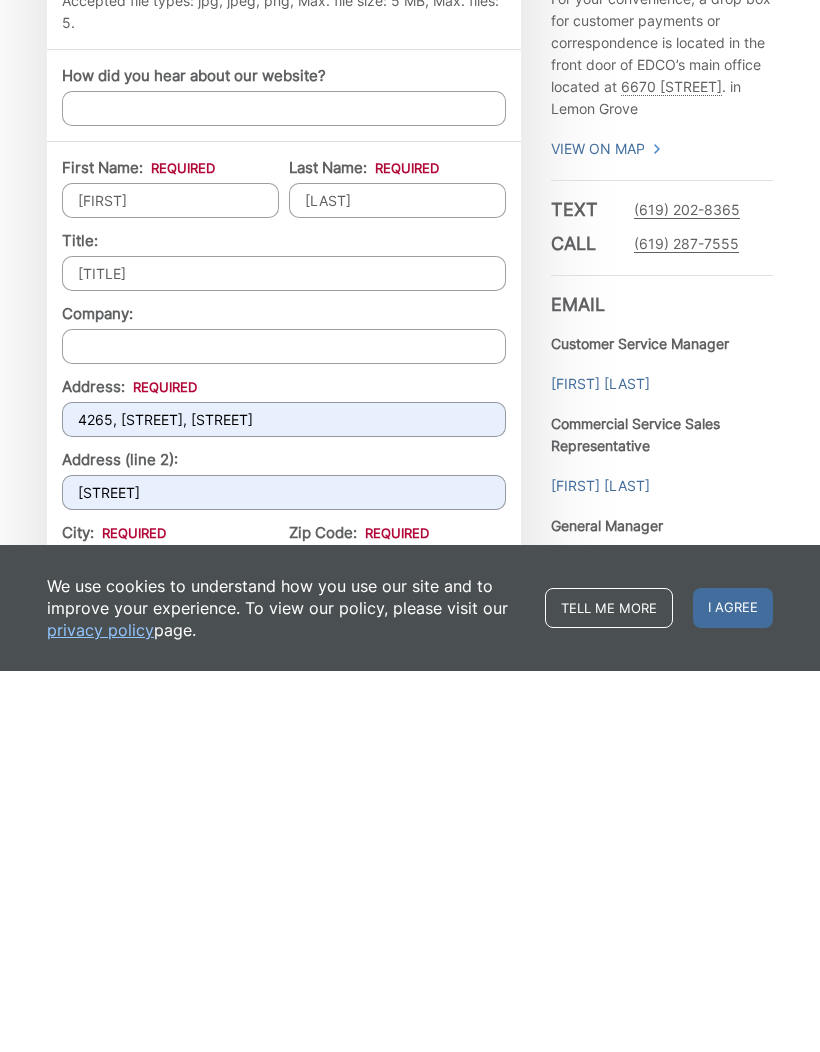 type on "SPRING VALLEY" 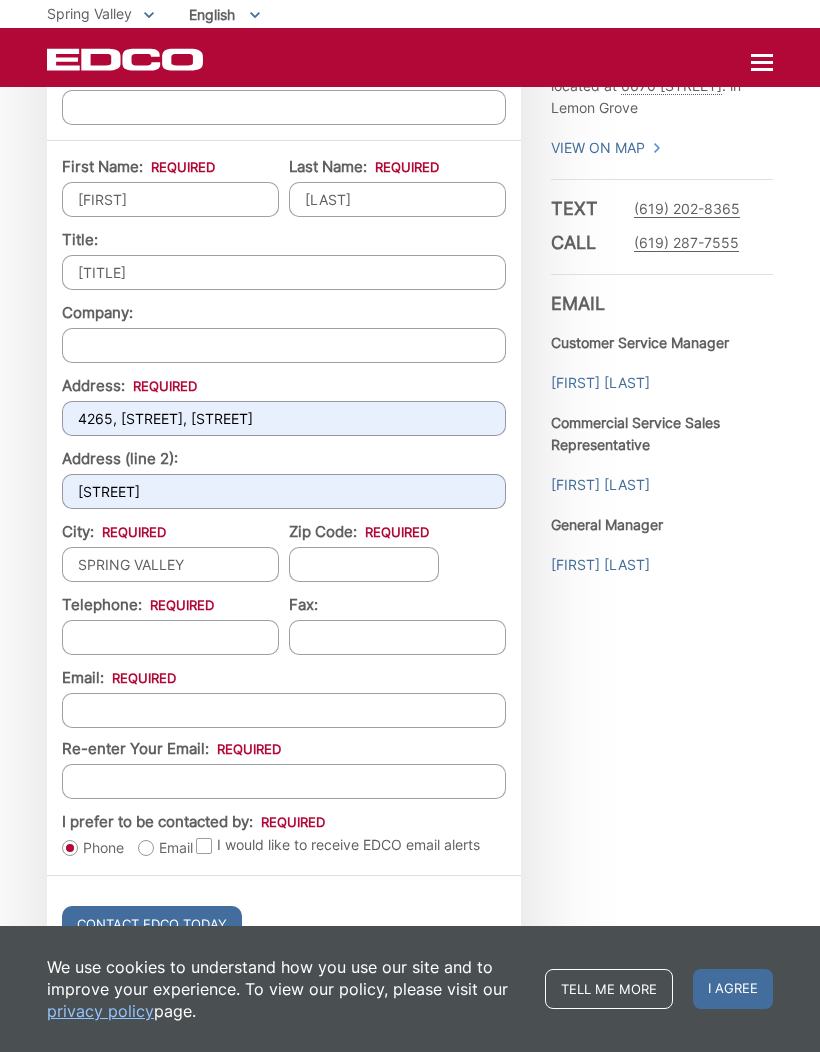 type on "[PHONE]" 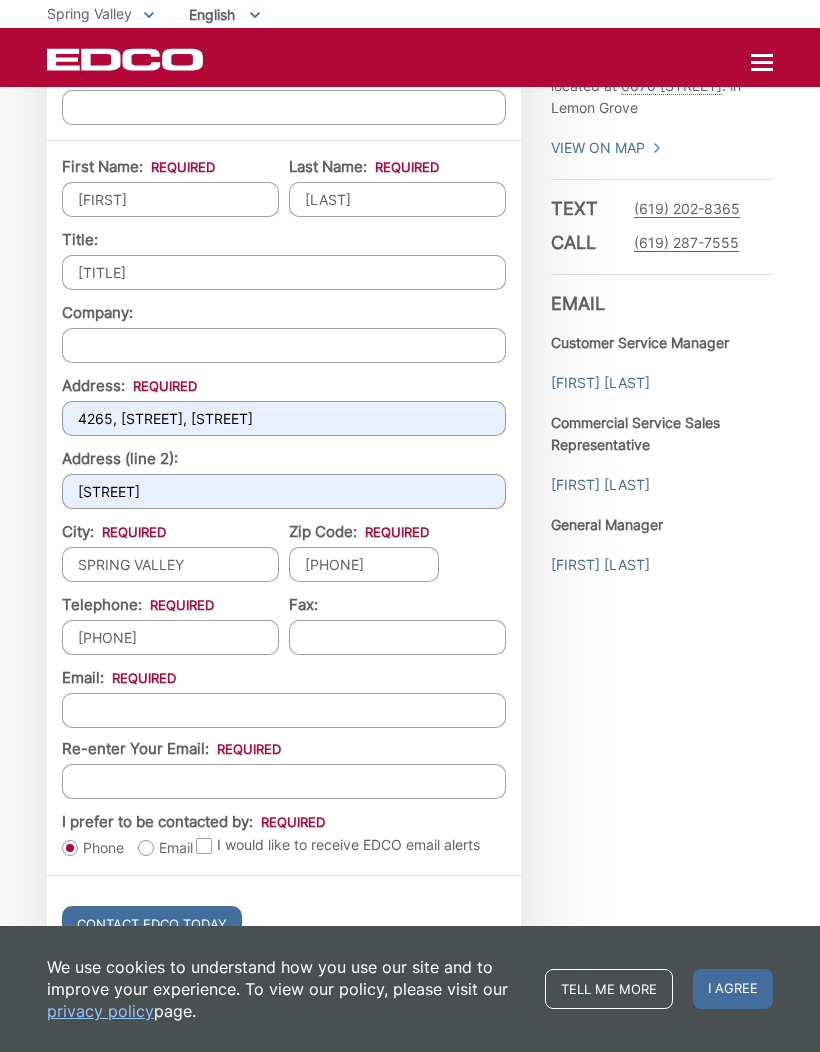 type on "(978) 886-3594" 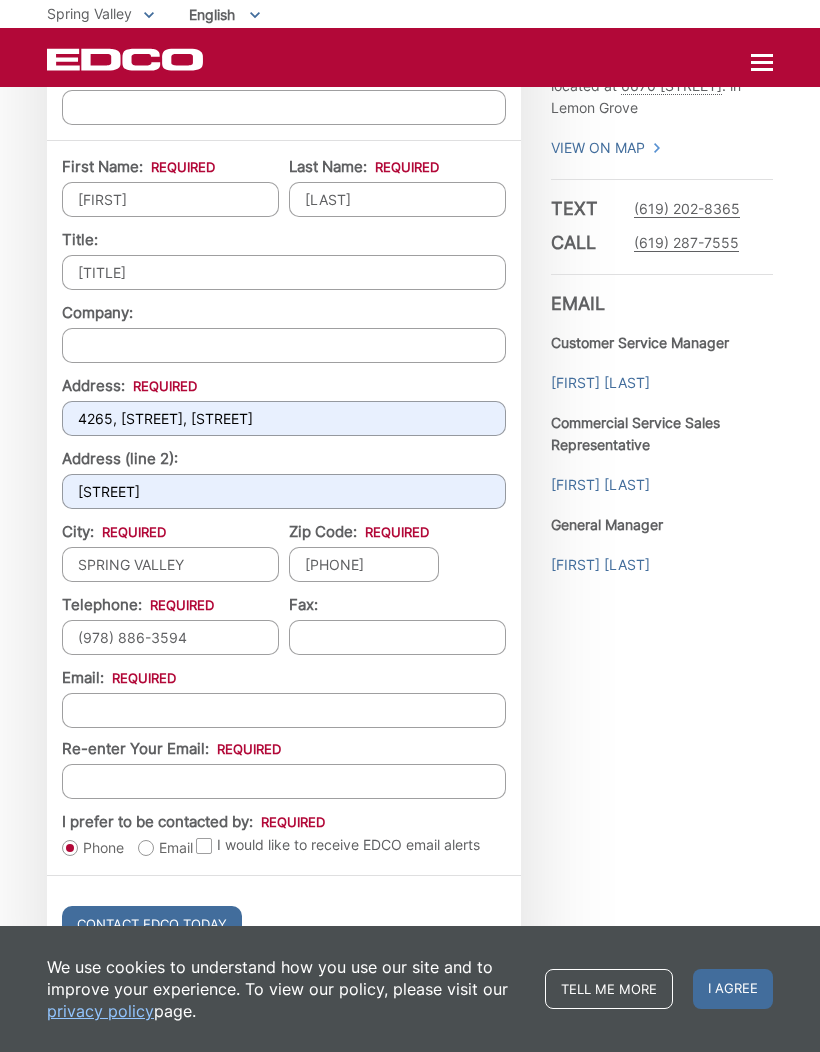 type on "[USERNAME]@[DOMAIN].com" 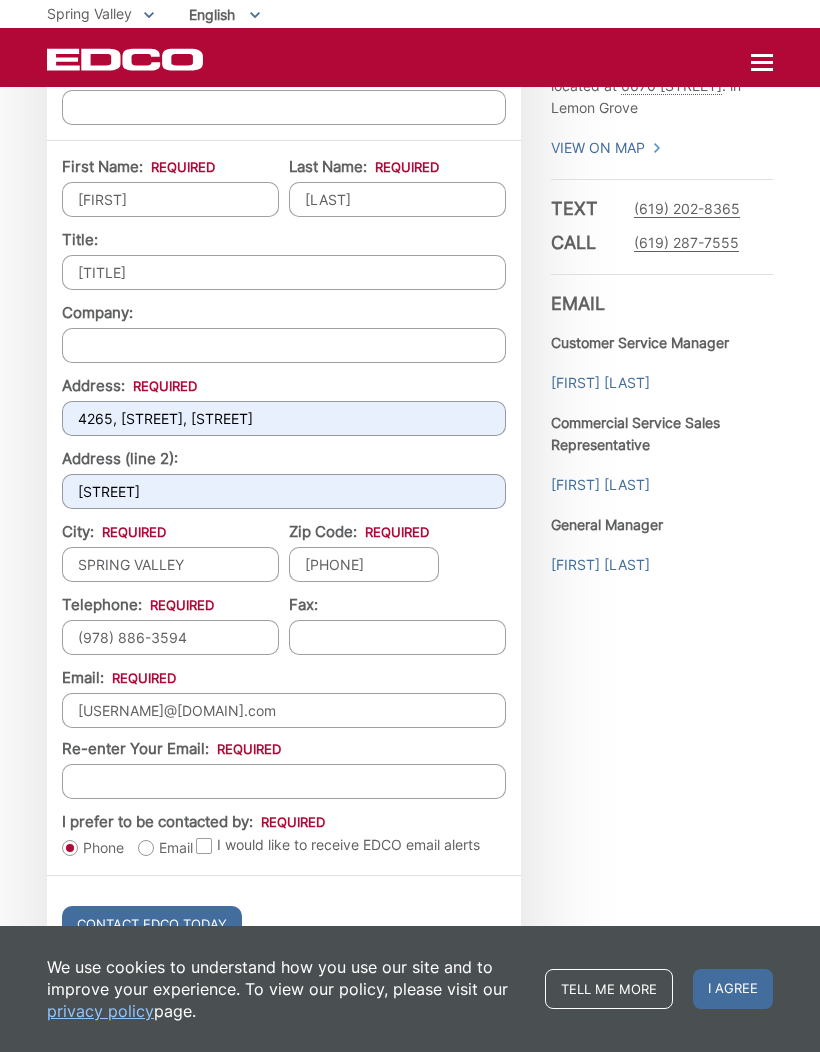 type on "[USERNAME]@[DOMAIN].com" 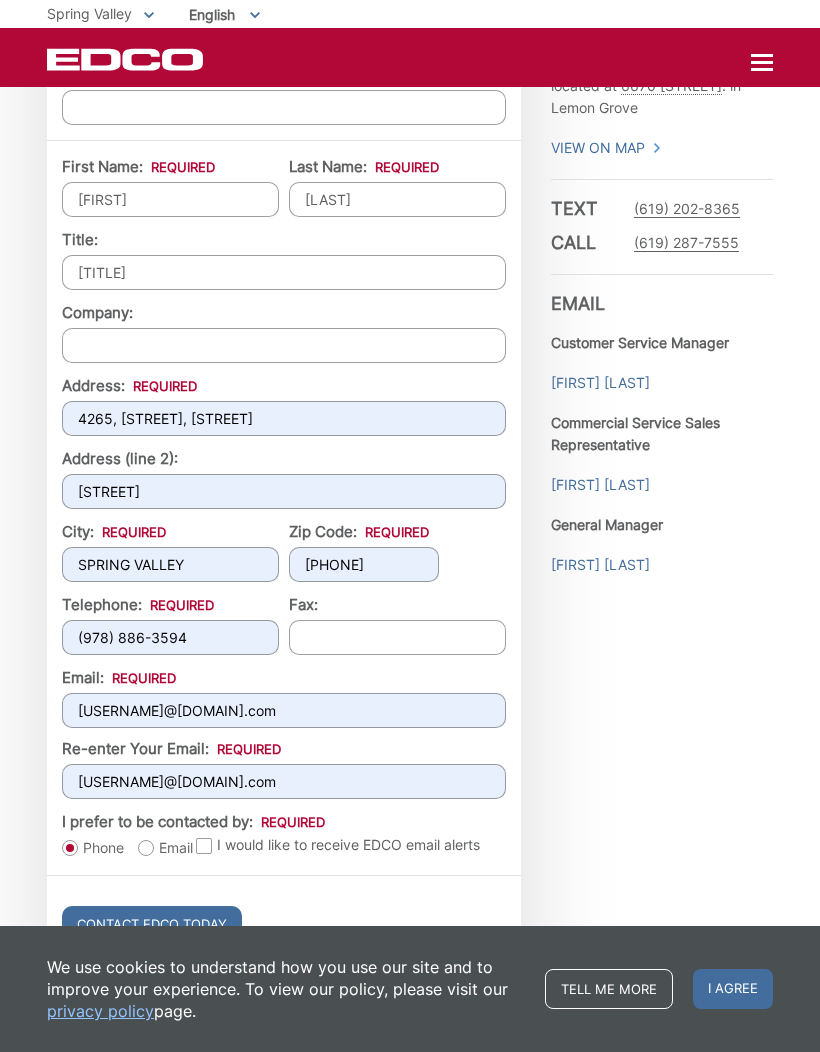 click on "(978) 886-3594" at bounding box center (170, 637) 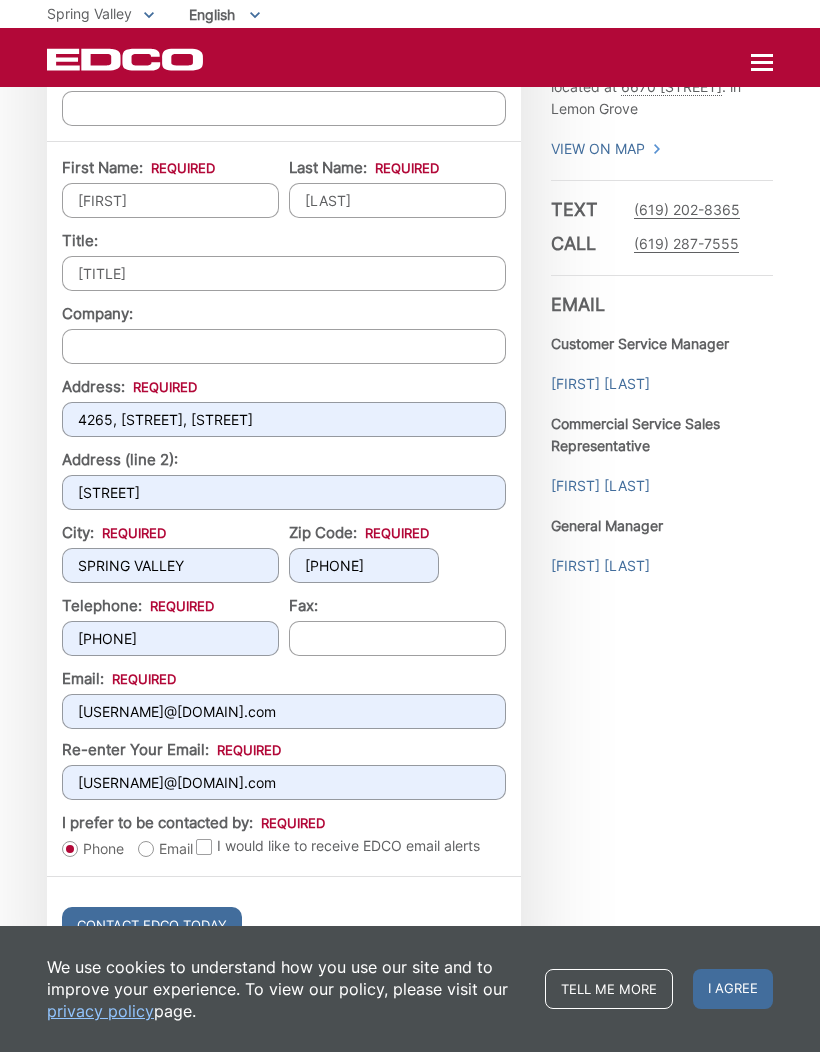 type on "(617) 480-7374" 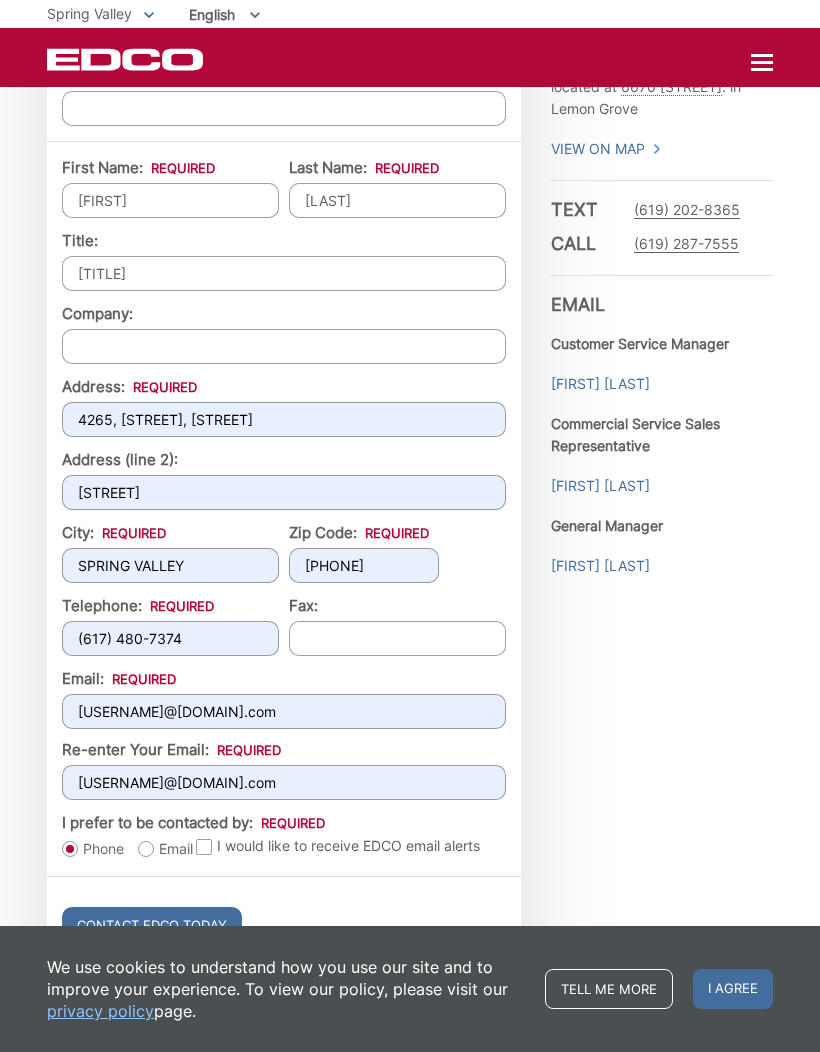 scroll, scrollTop: 1622, scrollLeft: 0, axis: vertical 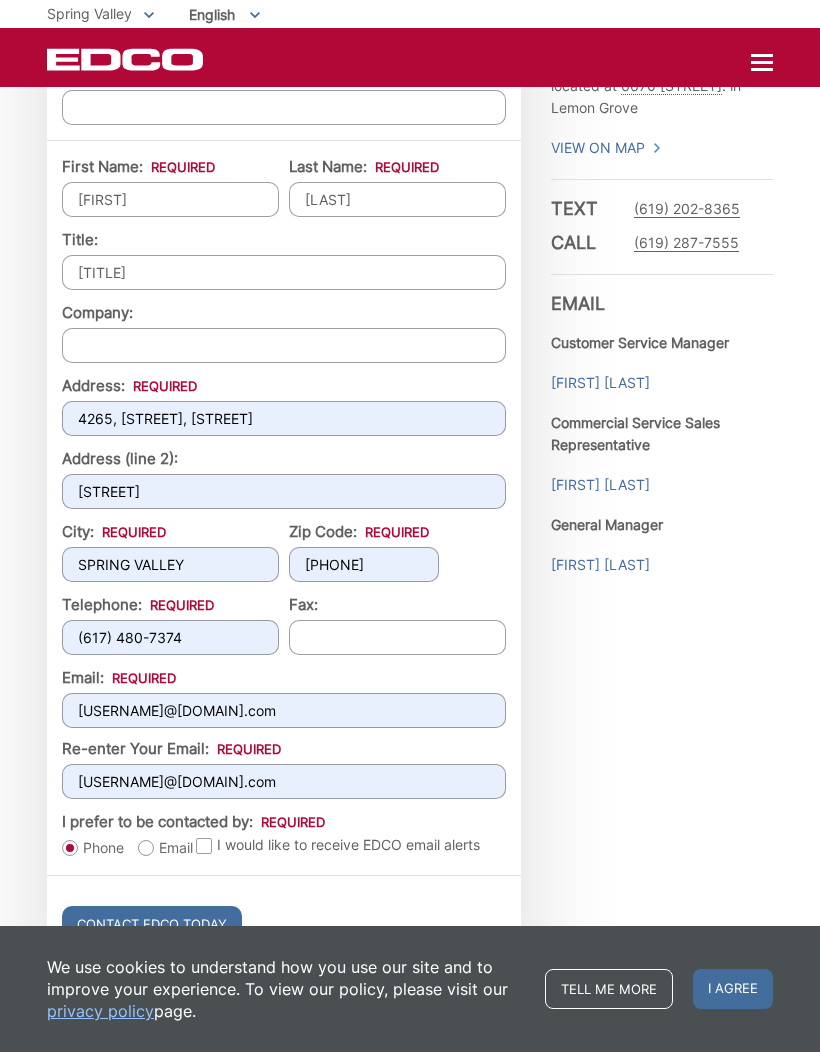 click on "[USERNAME]@[DOMAIN].com" at bounding box center (284, 710) 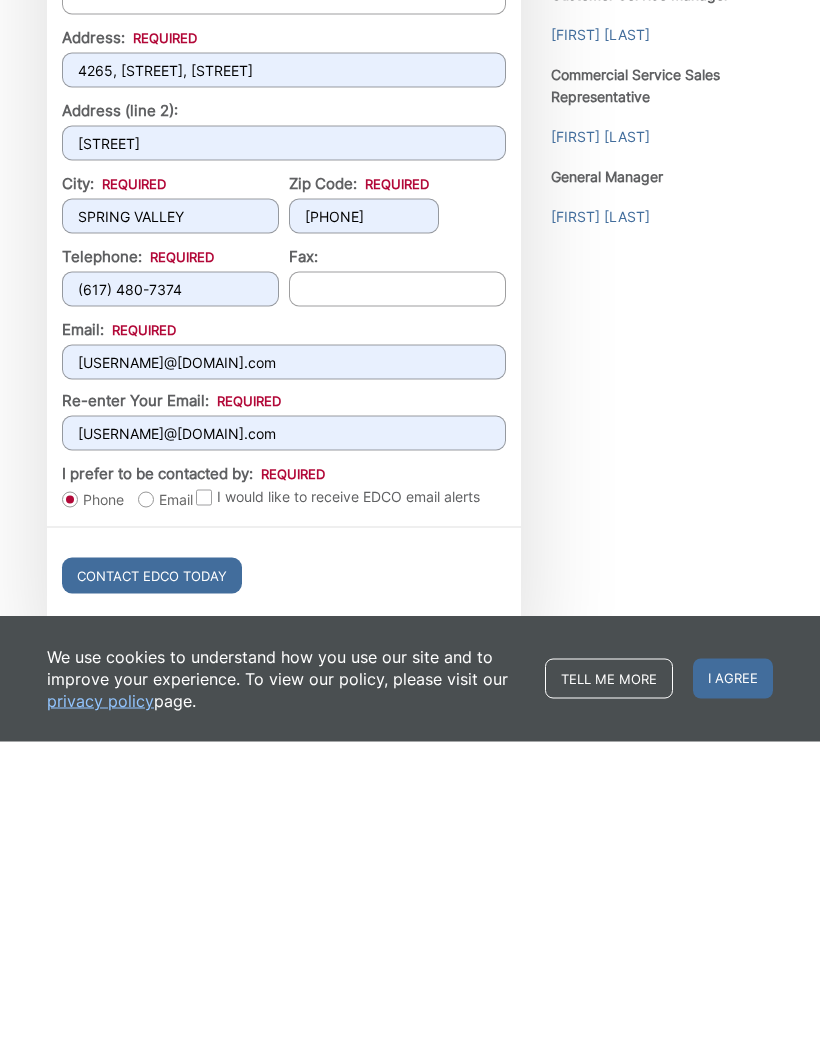 type on "[USERNAME]@[DOMAIN].com" 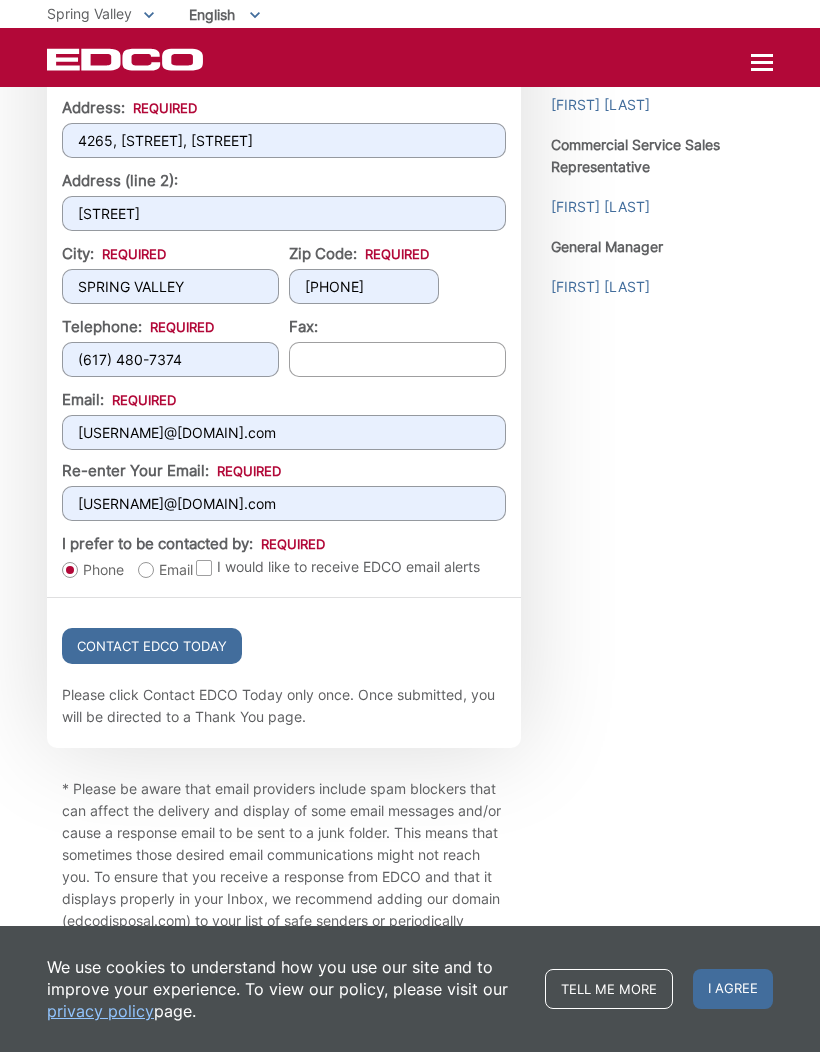 click on "[USERNAME]@[DOMAIN].com" at bounding box center (284, 503) 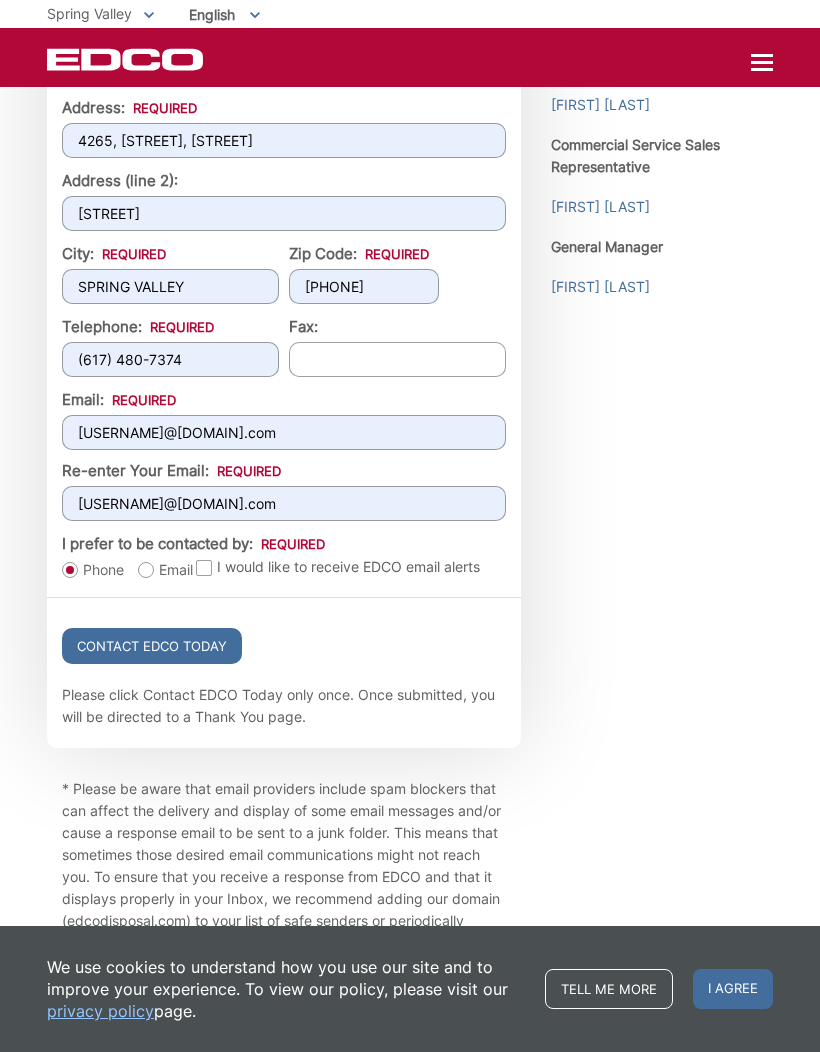 type on "[USERNAME]@[DOMAIN].com" 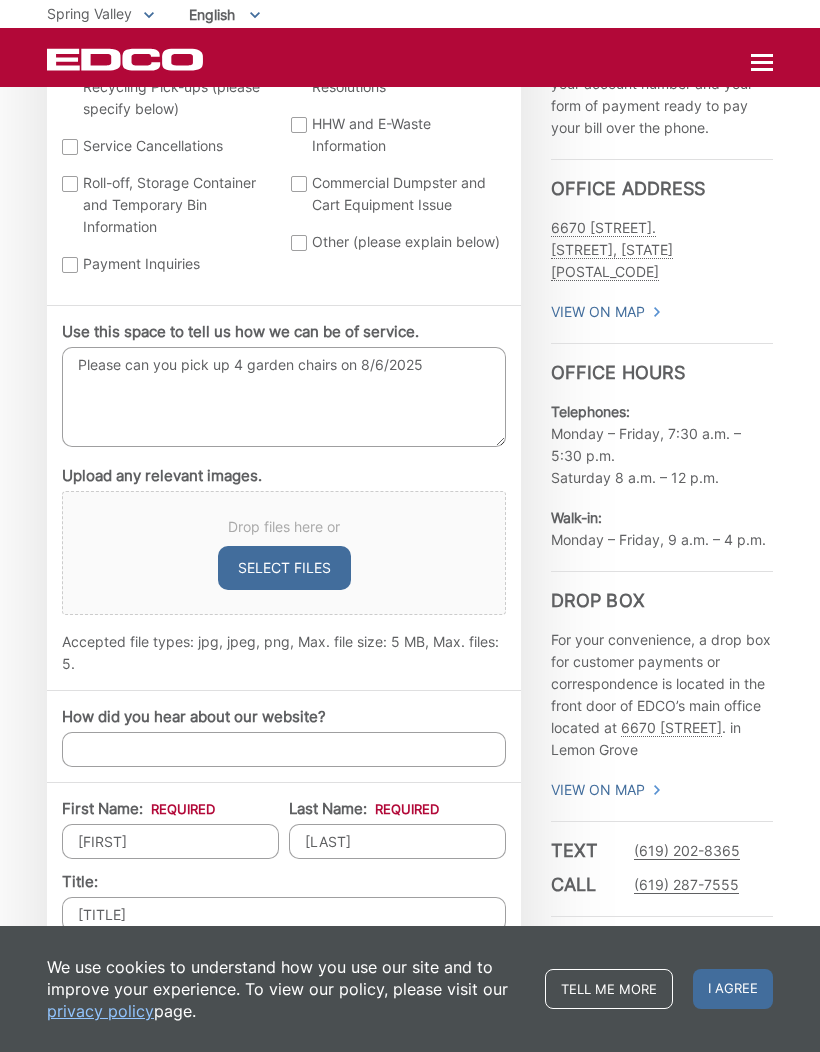 scroll, scrollTop: 979, scrollLeft: 0, axis: vertical 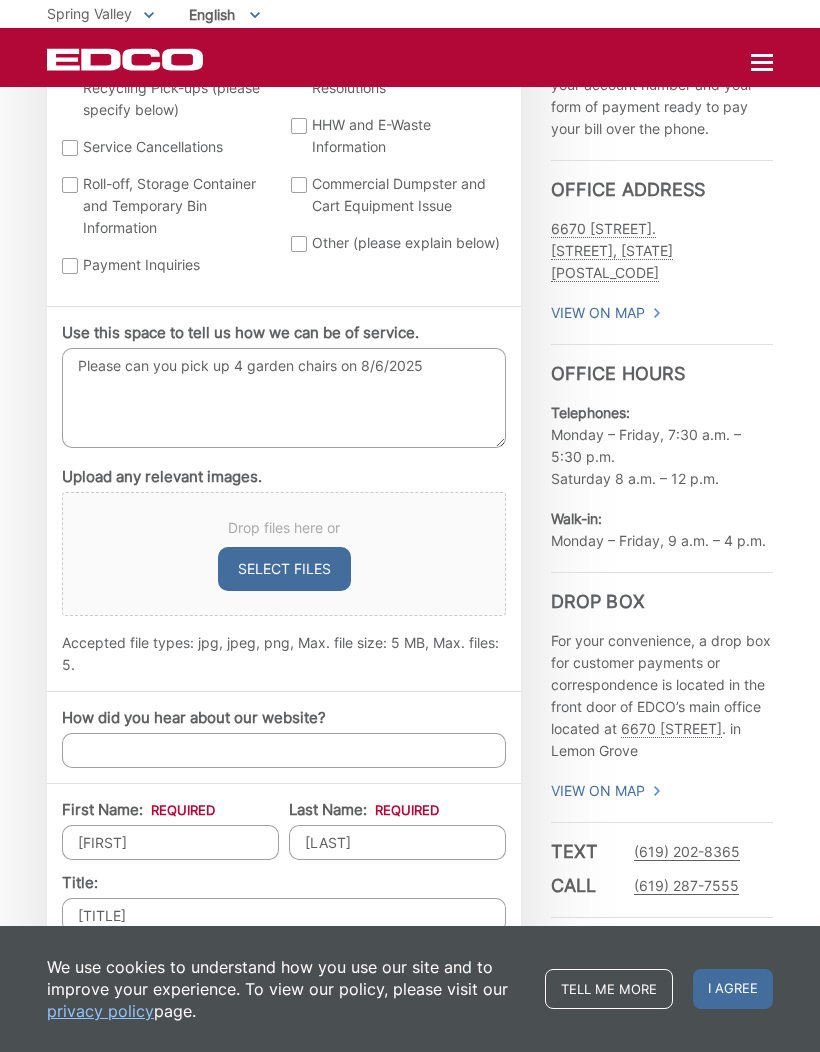 click on "Please can you pick up 4 garden chairs on 8/6/2025" at bounding box center [284, 398] 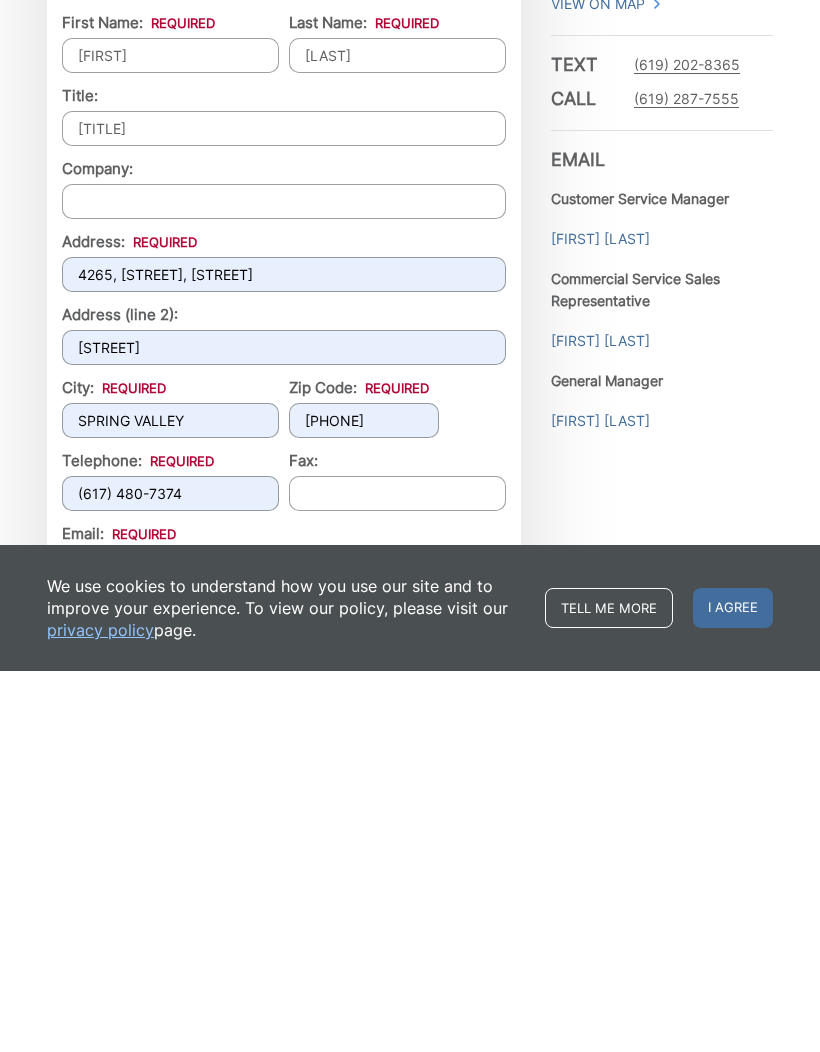 scroll, scrollTop: 1386, scrollLeft: 0, axis: vertical 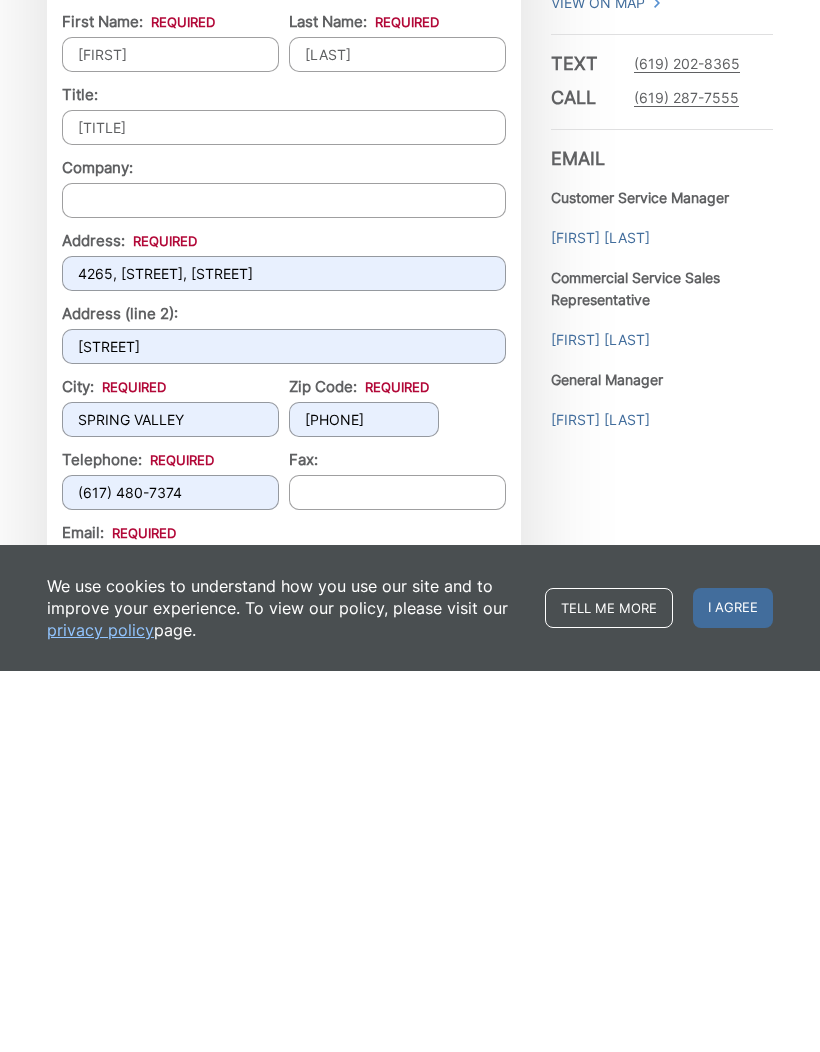 type on "Please can you pick up 1 set of garden chairs on 8/6/2025" 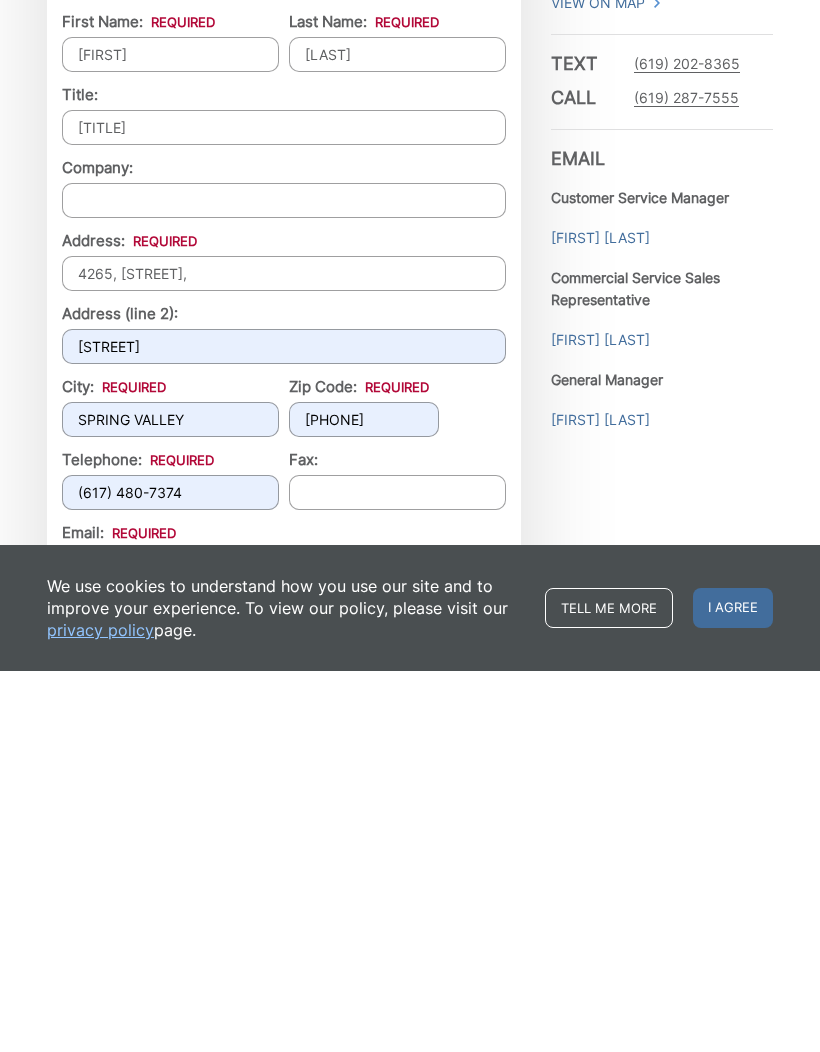 type on "4265, [STREET]," 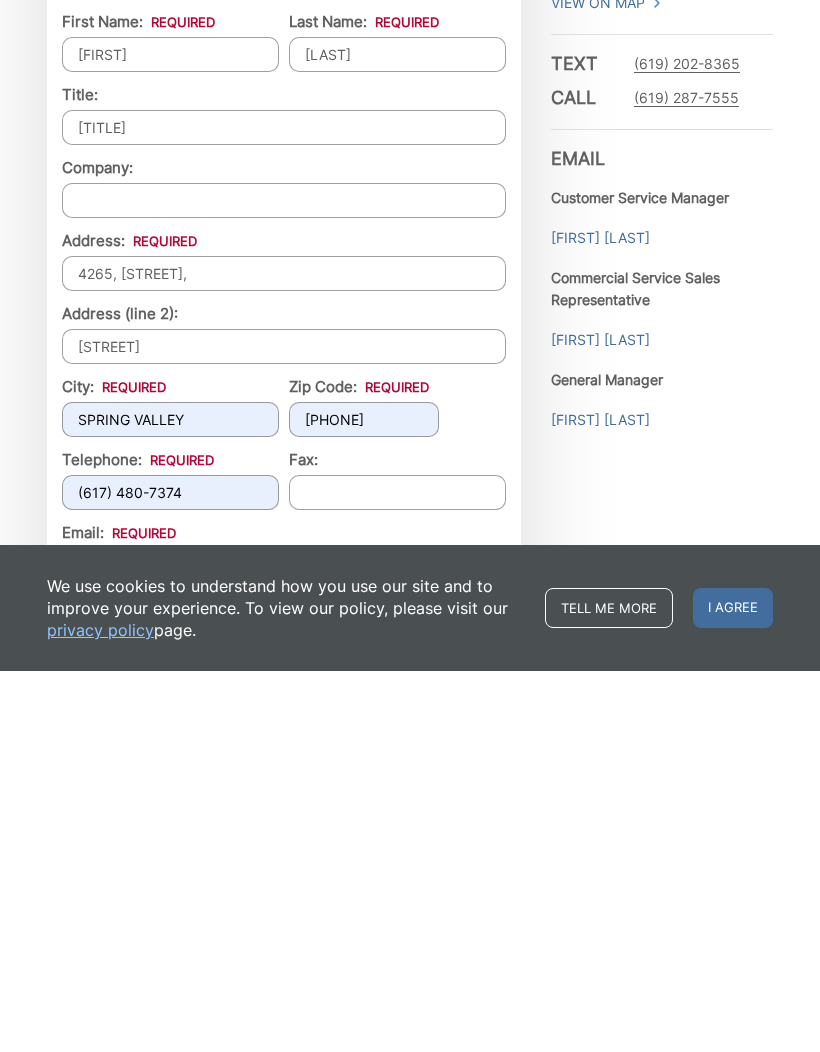 click on "Contact EDCO Today" at bounding box center [152, 1160] 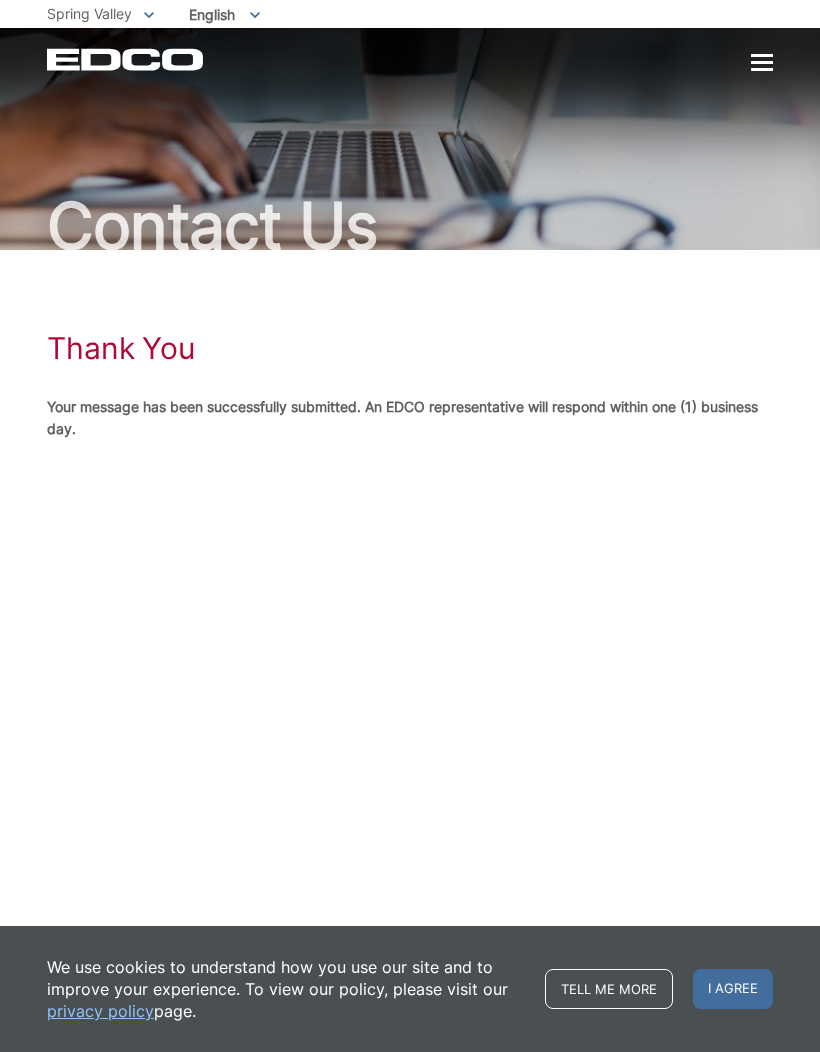 scroll, scrollTop: 0, scrollLeft: 0, axis: both 